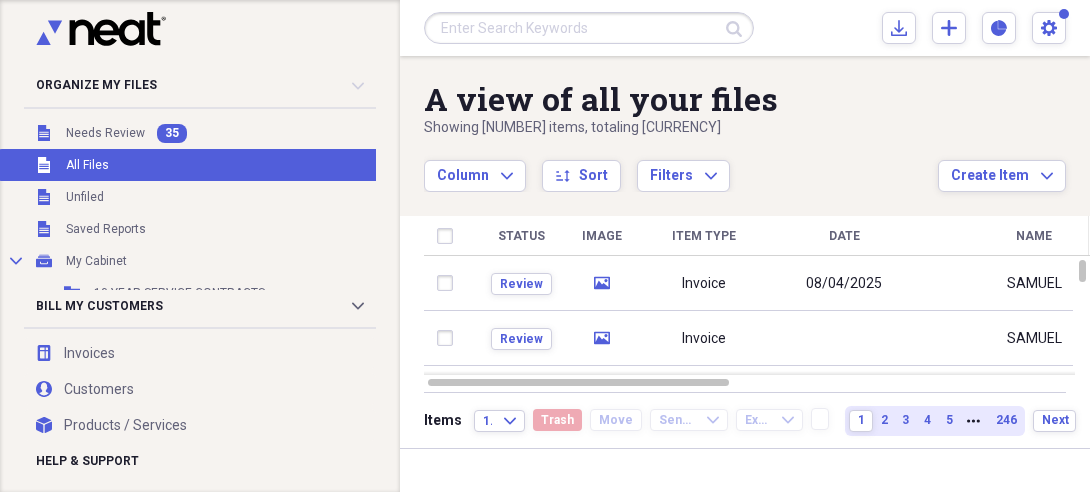 scroll, scrollTop: 0, scrollLeft: 0, axis: both 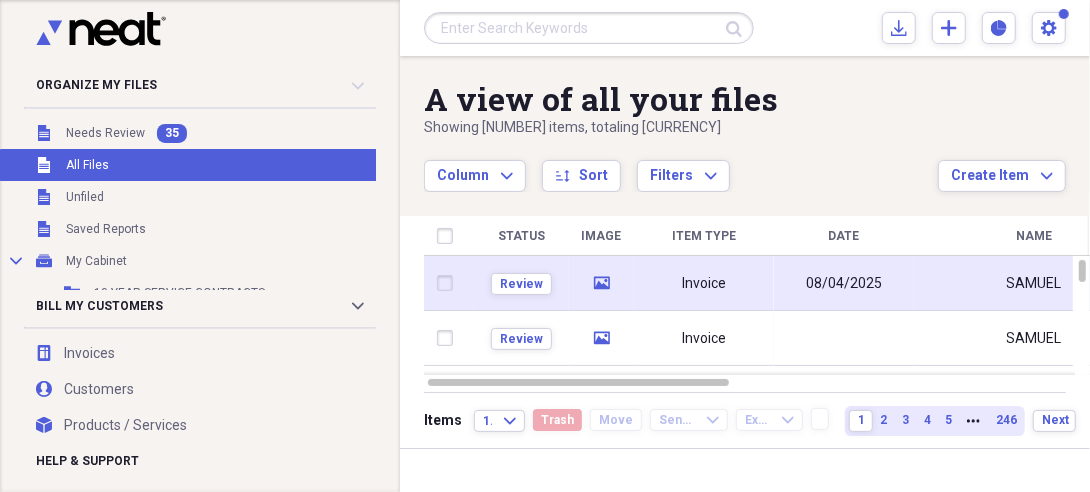 click on "Invoice" at bounding box center [704, 283] 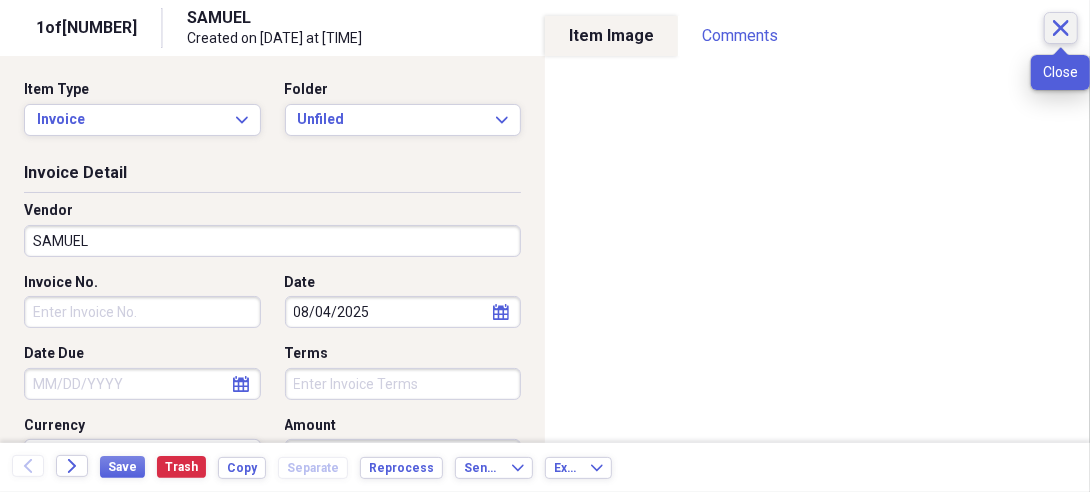 click on "Close" 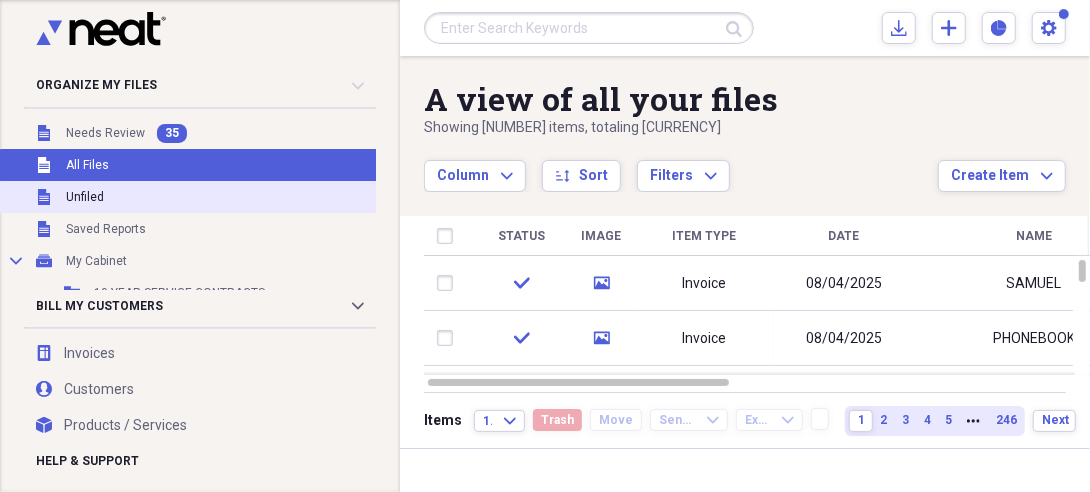 click on "Unfiled Unfiled" at bounding box center [236, 197] 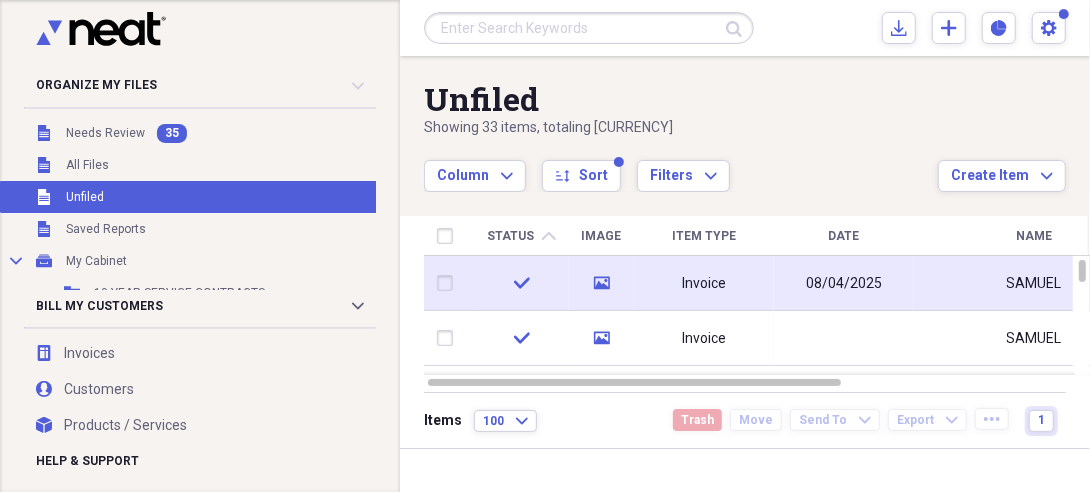click on "Invoice" at bounding box center (704, 283) 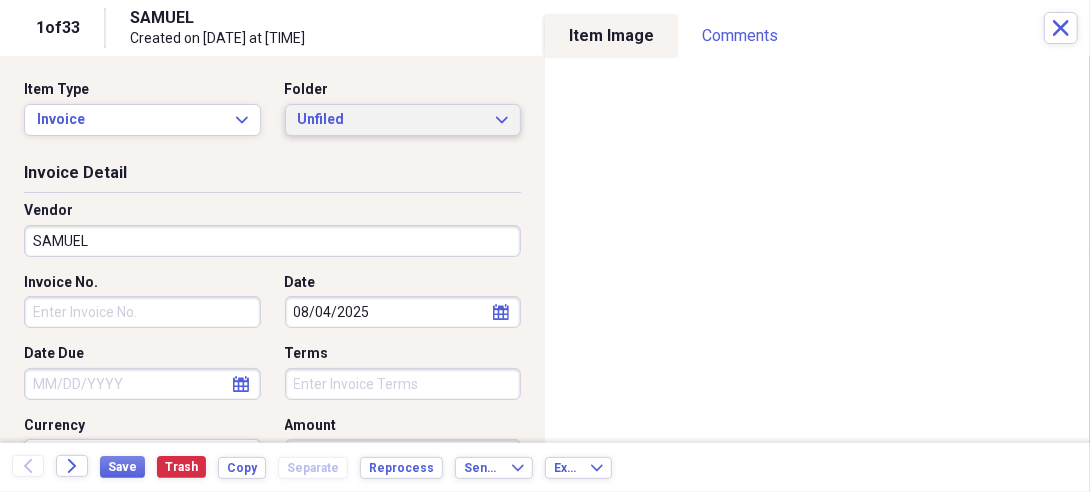 click on "Unfiled" at bounding box center [391, 120] 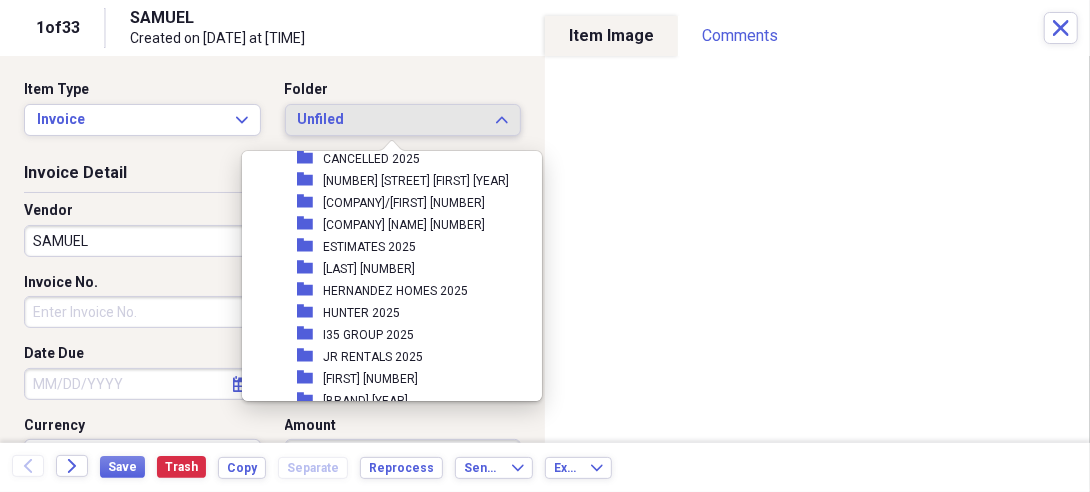 scroll, scrollTop: 842, scrollLeft: 0, axis: vertical 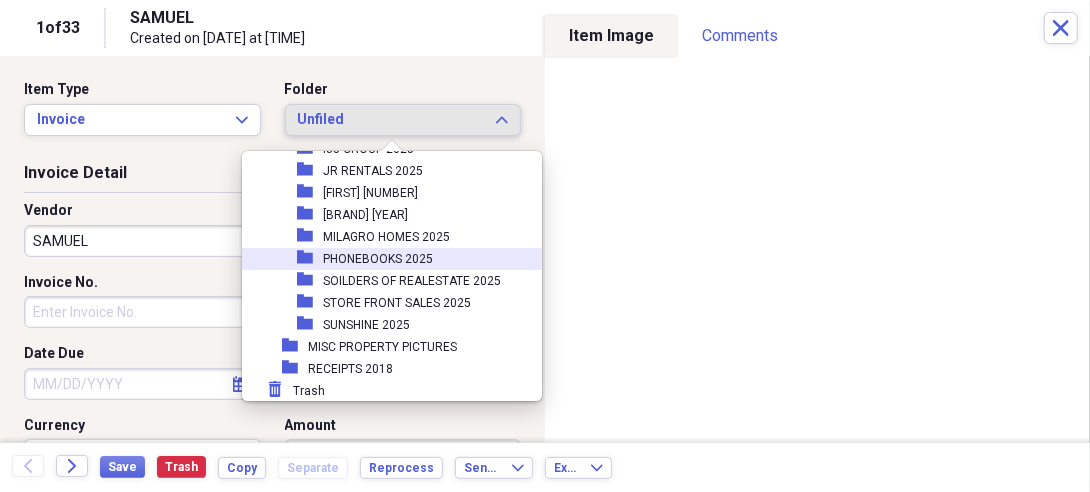click on "folder PHONEBOOKS [YEAR]" at bounding box center (384, 259) 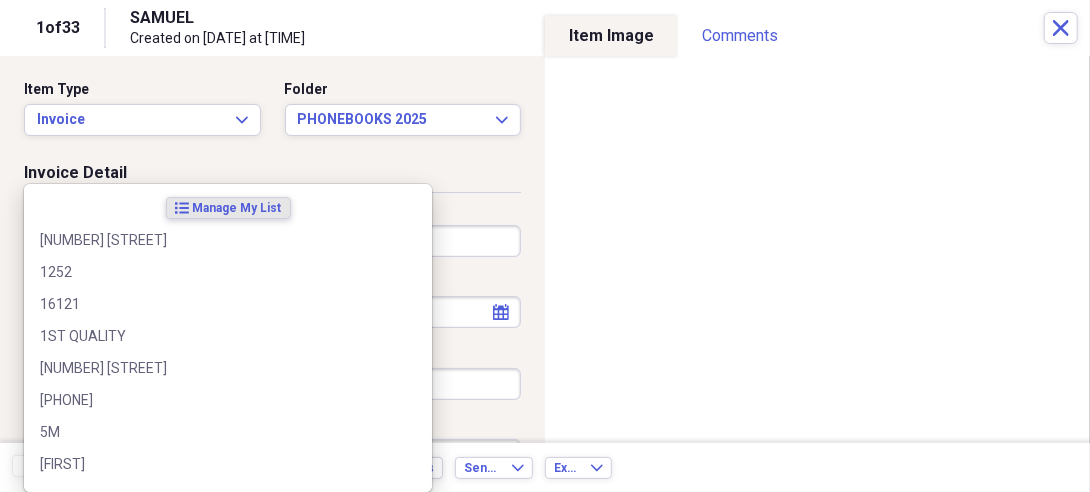 click on "SAMUEL" at bounding box center [272, 241] 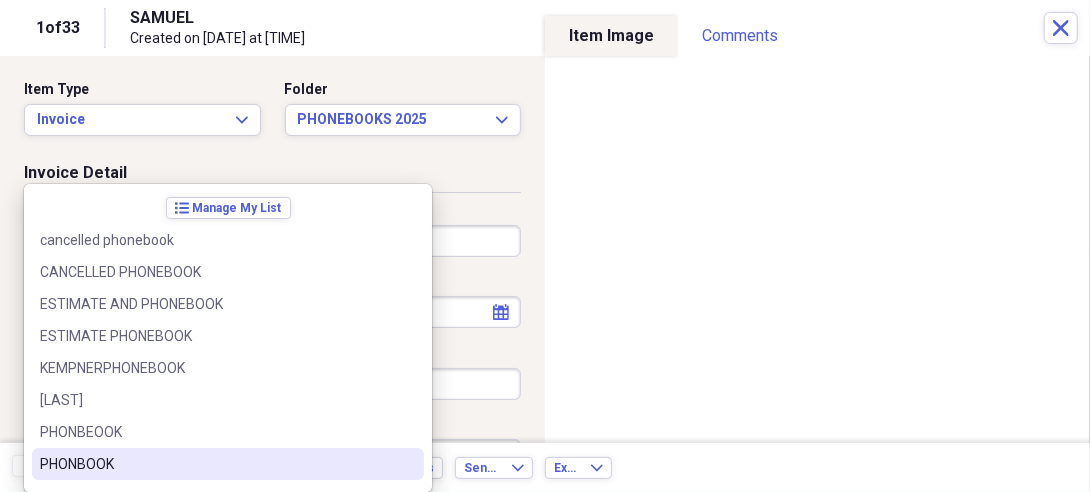 click on "PHONBOOK" at bounding box center (216, 464) 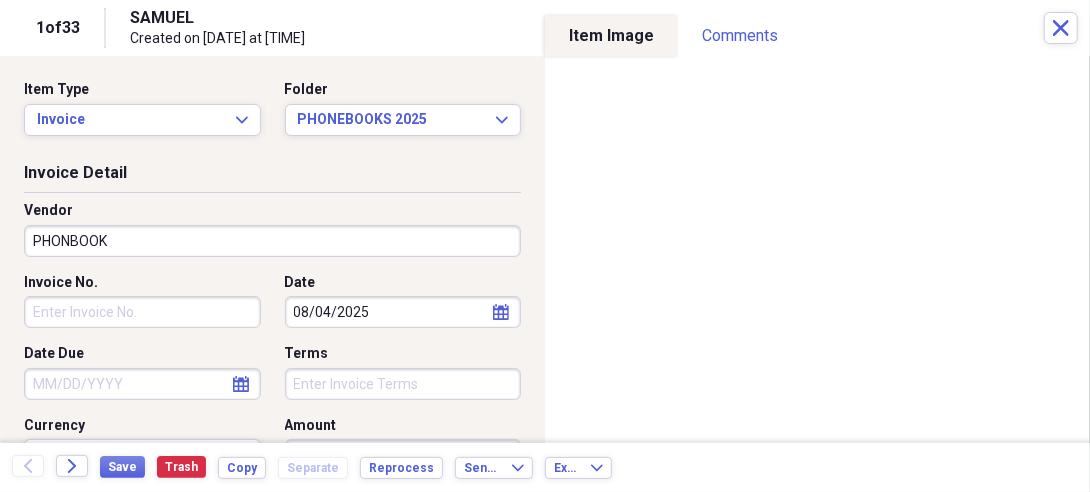 type on "NONE" 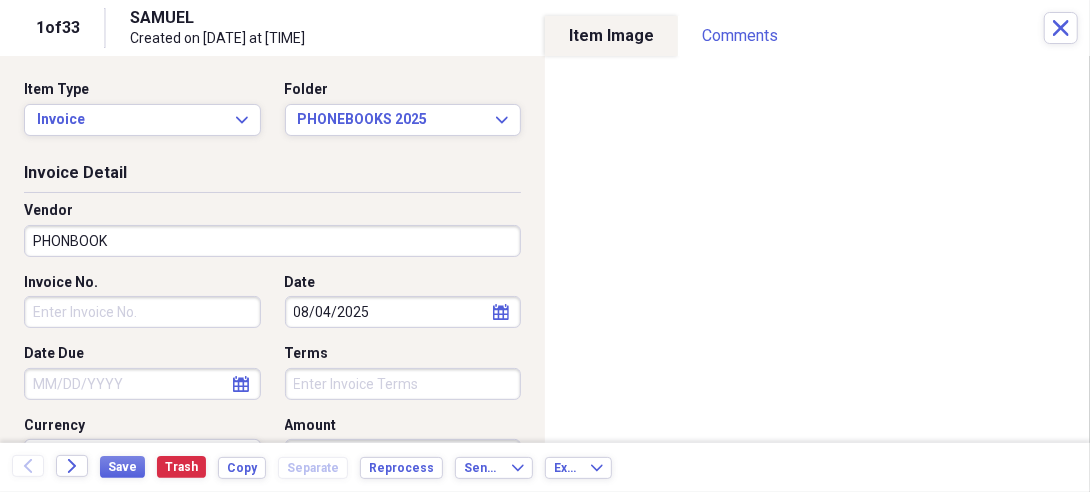 click on "Invoice No." at bounding box center [142, 312] 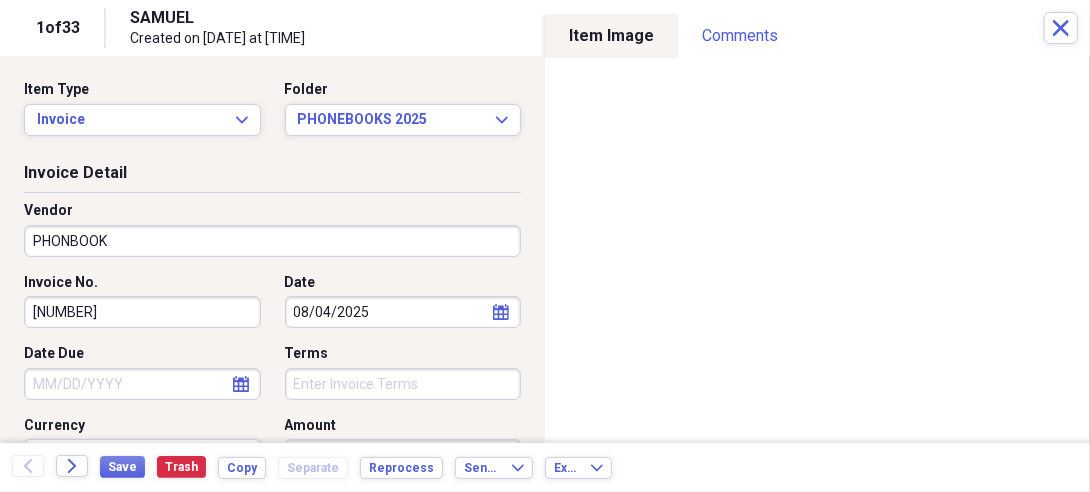 type on "[NUMBER]" 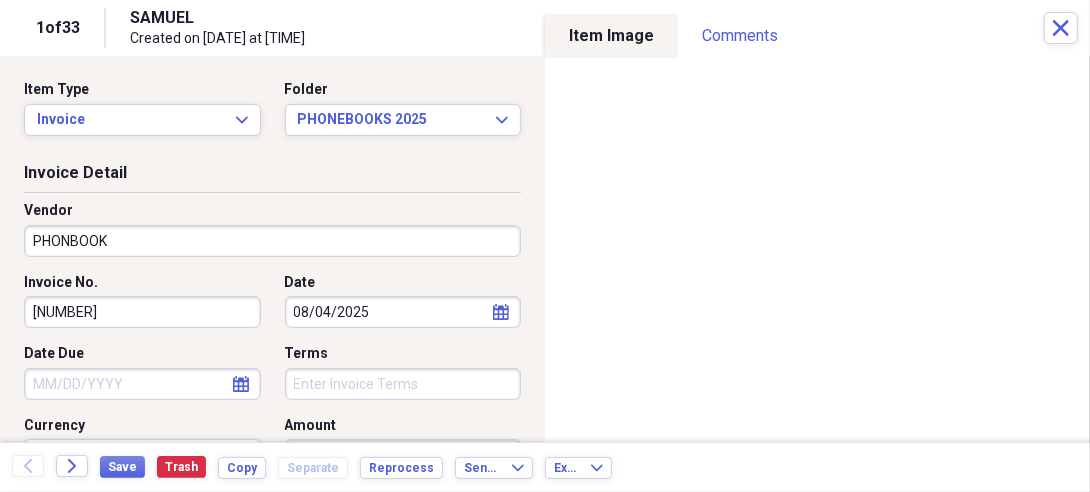 select on "7" 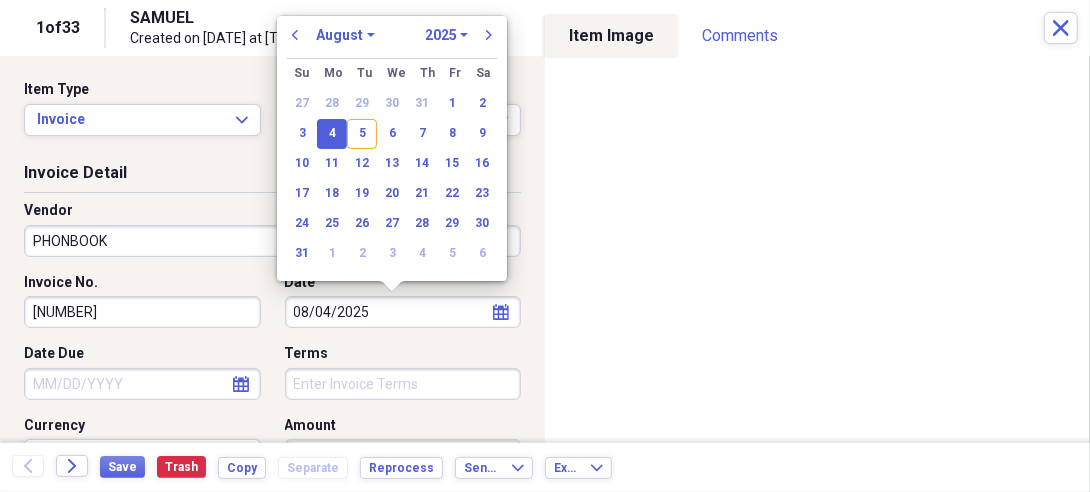 click on "Date Due" at bounding box center (142, 384) 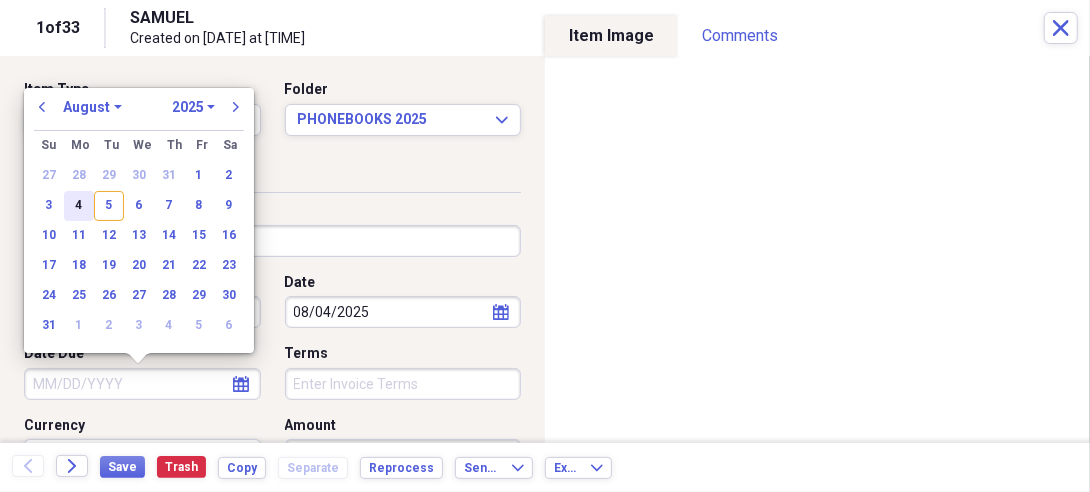 click on "4" at bounding box center [79, 206] 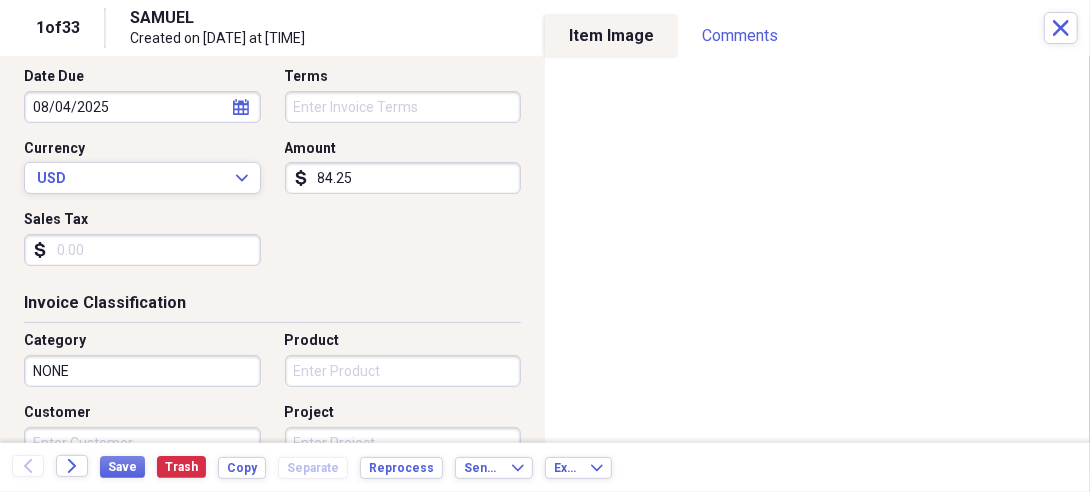 scroll, scrollTop: 281, scrollLeft: 0, axis: vertical 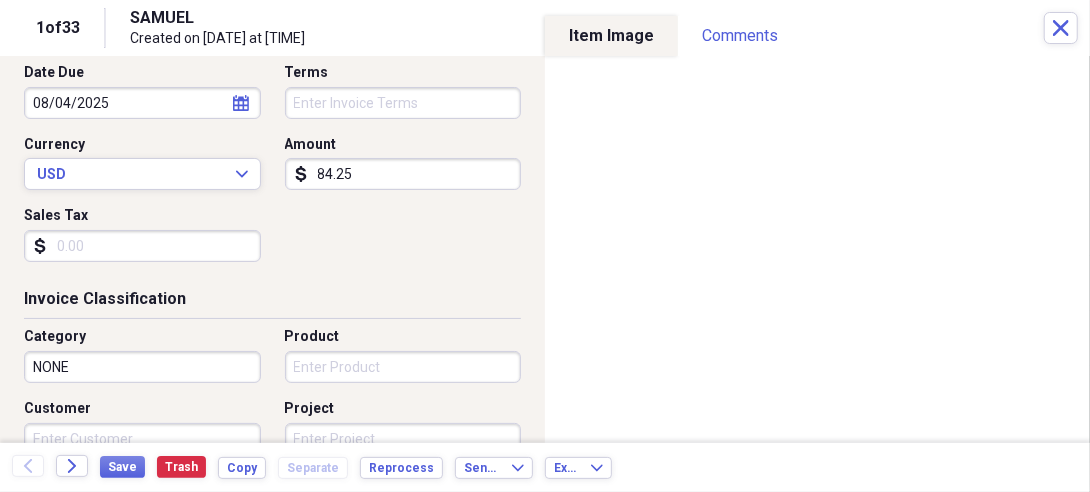 click on "84.25" at bounding box center (403, 174) 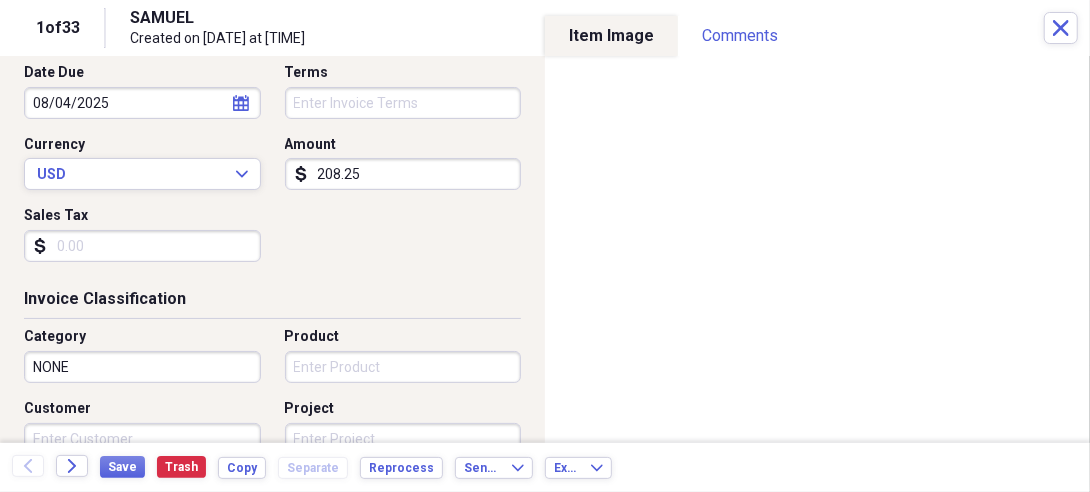 type on "208.25" 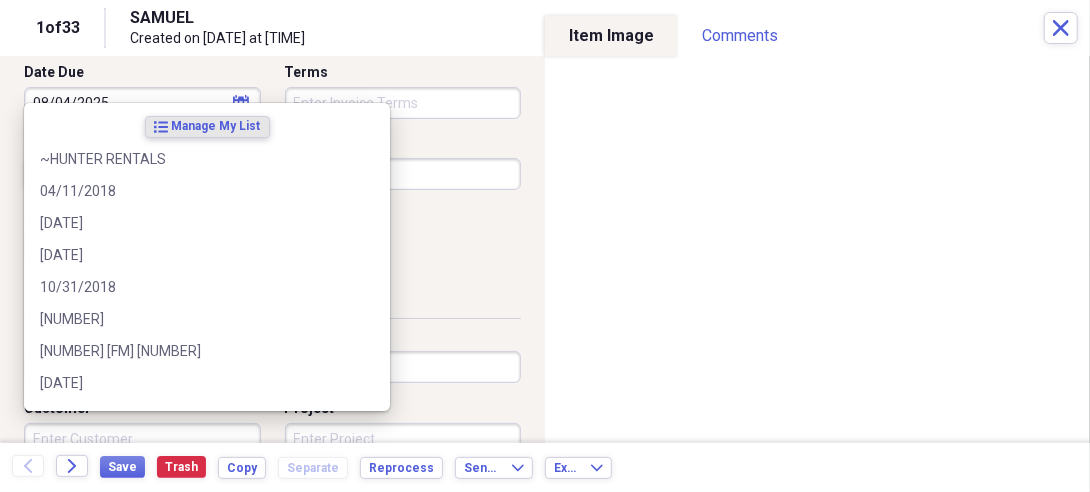 scroll, scrollTop: 292, scrollLeft: 0, axis: vertical 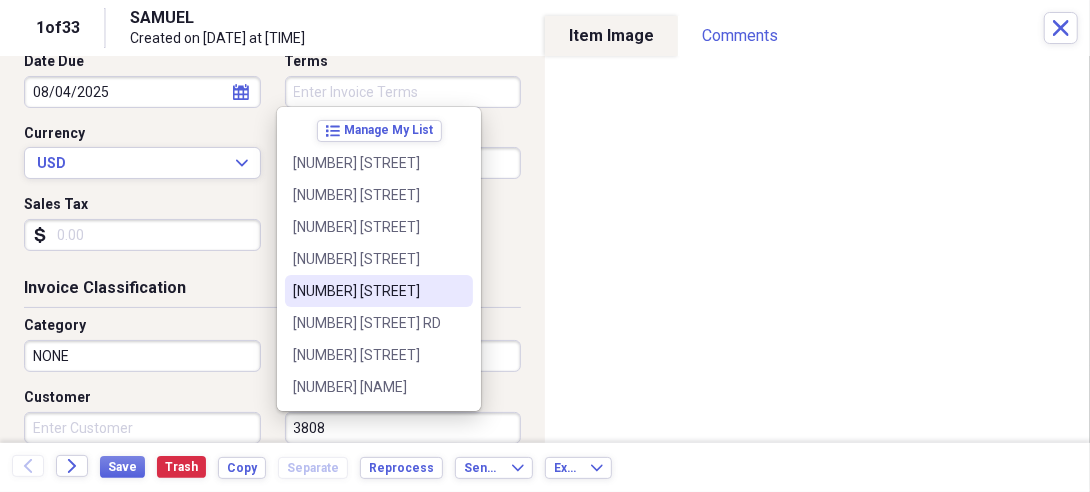 click on "[NUMBER] [STREET]" at bounding box center (367, 291) 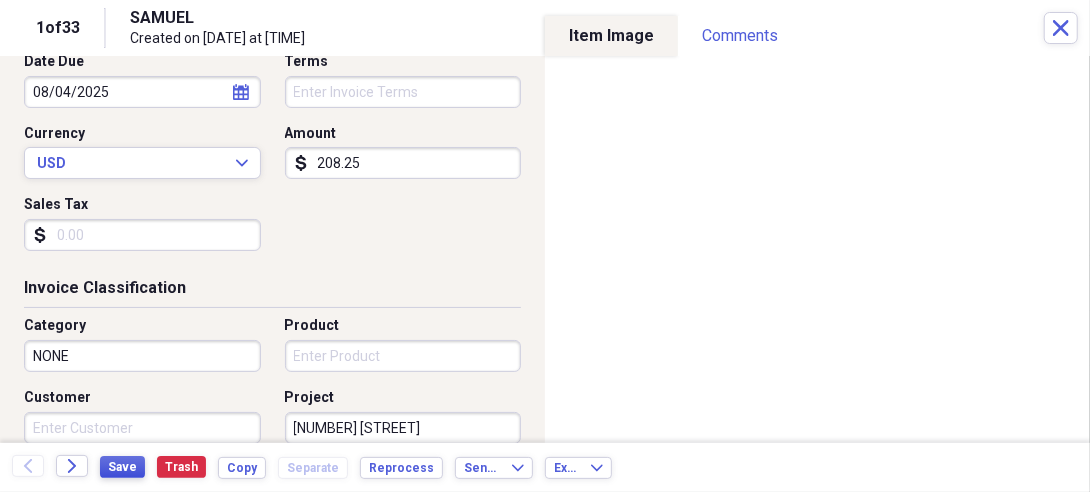 click on "Save" at bounding box center (122, 467) 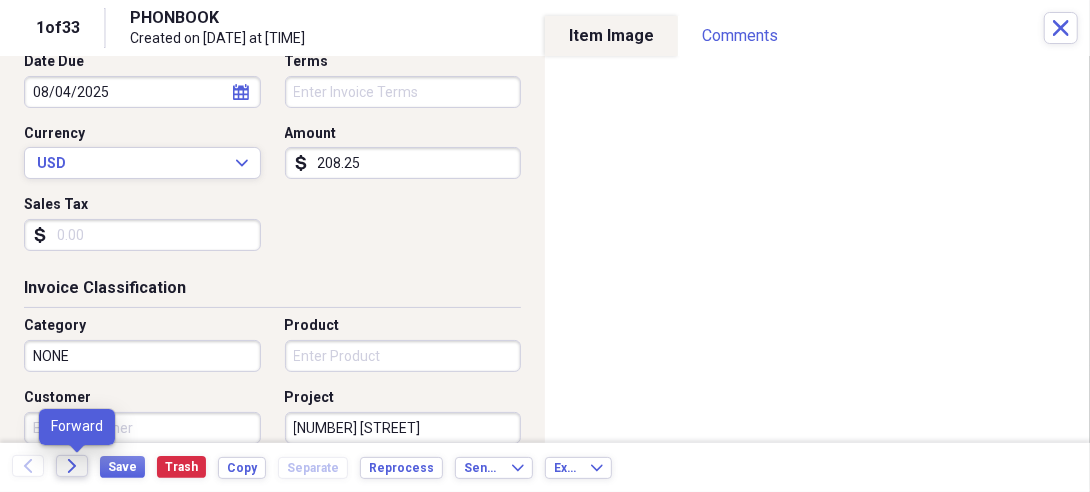 click on "Forward" at bounding box center (72, 466) 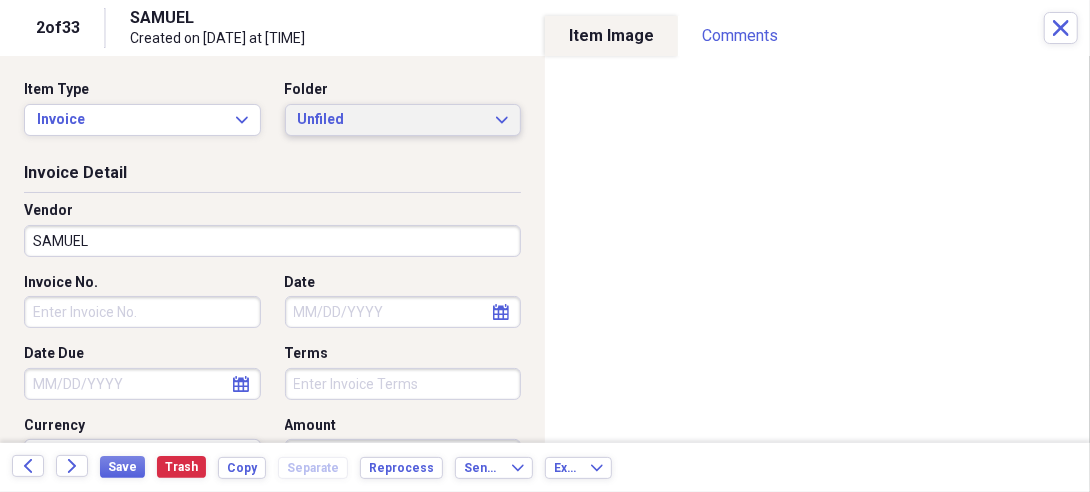 click on "Unfiled" at bounding box center (391, 120) 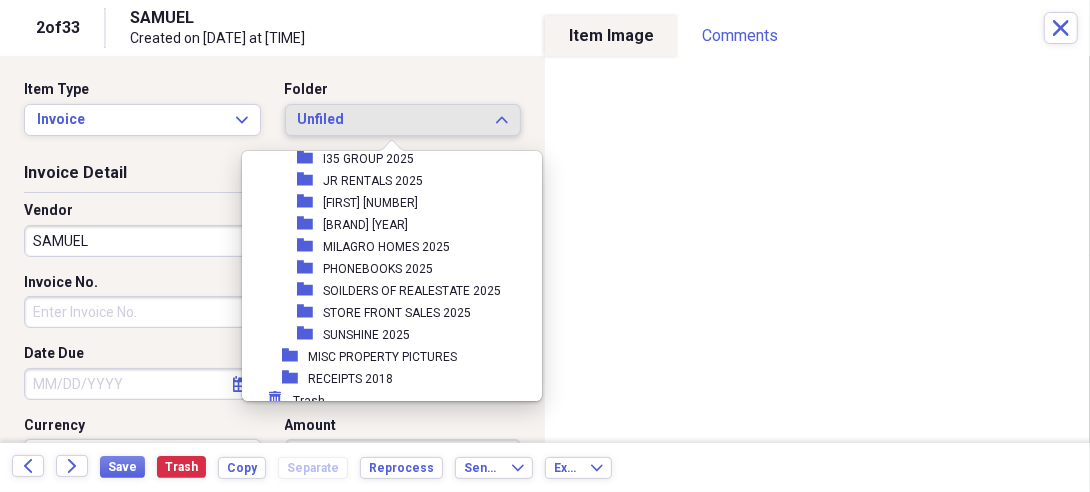 scroll, scrollTop: 842, scrollLeft: 0, axis: vertical 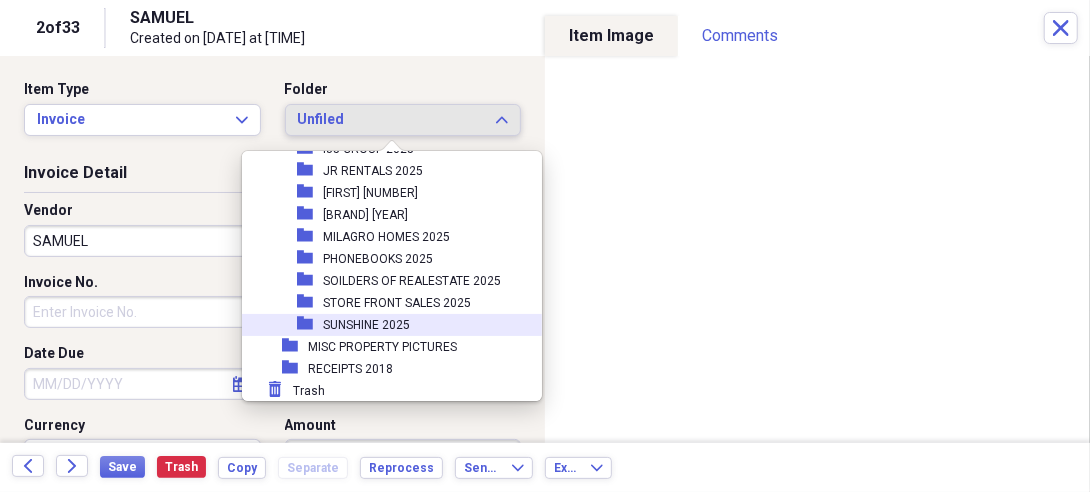 click on "SUNSHINE 2025" at bounding box center [366, 325] 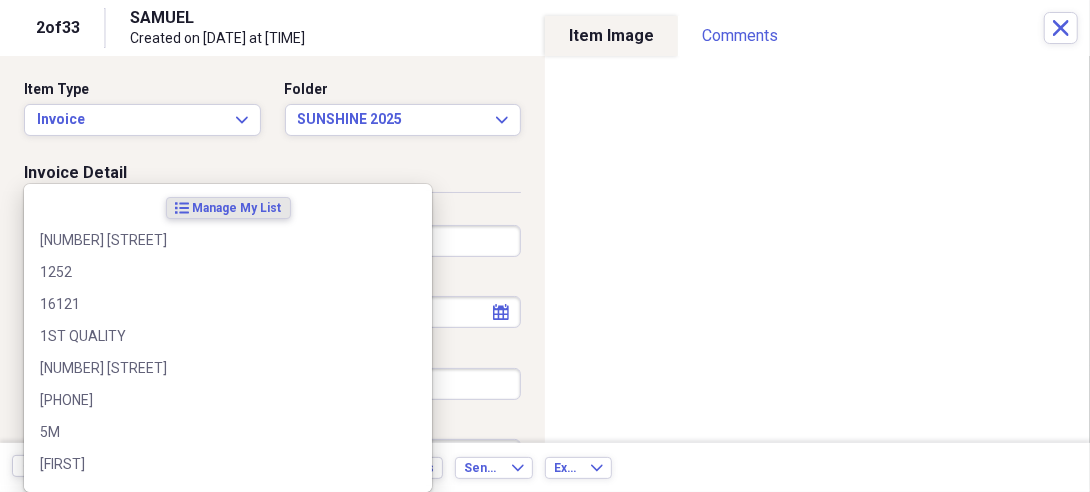 click on "Organize My Files [NUMBER] Collapse Unfiled Needs Review [NUMBER] Unfiled All Files Unfiled Unfiled Unfiled Saved Reports Collapse My Cabinet My Cabinet Add Folder Folder 10 YEAR SERVICE CONTRACTS Add Folder Folder 2016 1099'S Add Folder Folder 2016 SERVICE CONTRACTS Add Folder Folder 2017 SERVICE CONTRACTS Add Folder Folder 2018 SERVICE CONTRACTS Add Folder Folder 2019 SERVICE CONTRACTS Add Folder Folder 2020 SERVICE CONTRACTS Add Folder Folder 2021 SERVICE CONTRACTS Add Folder Folder 2022 SERVICE CONTRACTS Add Folder Folder 2023 SERVICE CONTRACTS Add Folder Folder 2024 SERVICE CONTRACTS Add Folder Folder 2025 SERVICE CONTRACTS Add Folder Folder DNF 2019 Add Folder Expand Folder INVOICES 2015 Add Folder Expand Folder INVOICES 2016 Add Folder Expand Folder INVOICES 2017 Add Folder Expand Folder INVOICES 2018 Add Folder Expand Folder INVOICES 2019 Add Folder Expand Folder INVOICES 2020 Add Folder Collapse Open Folder INVOICES 2021 Add Folder Folder AHS 2021 Add Folder Folder AMA 2021 Add Folder Folder BOB [FIRST] [LAST] 2021 Trash" at bounding box center (545, 246) 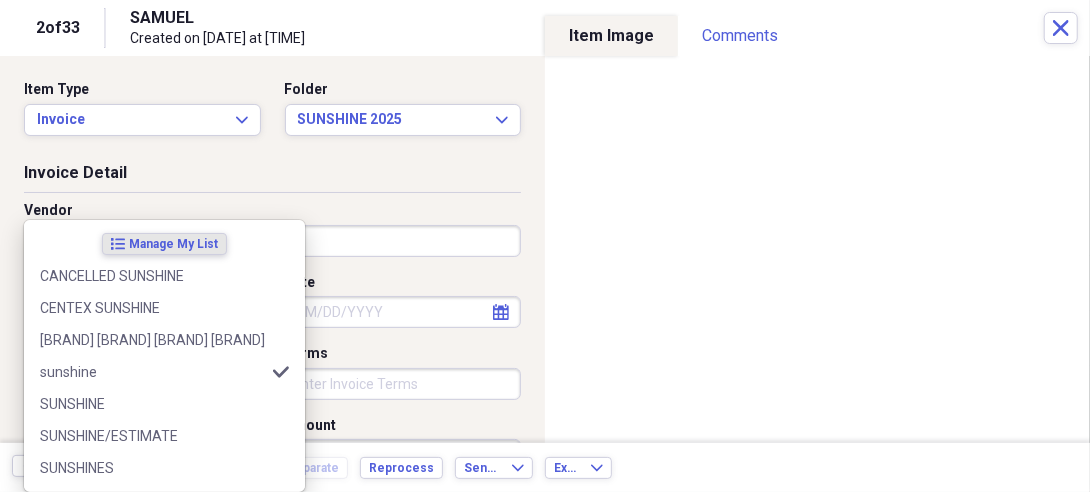 type on "sunshine" 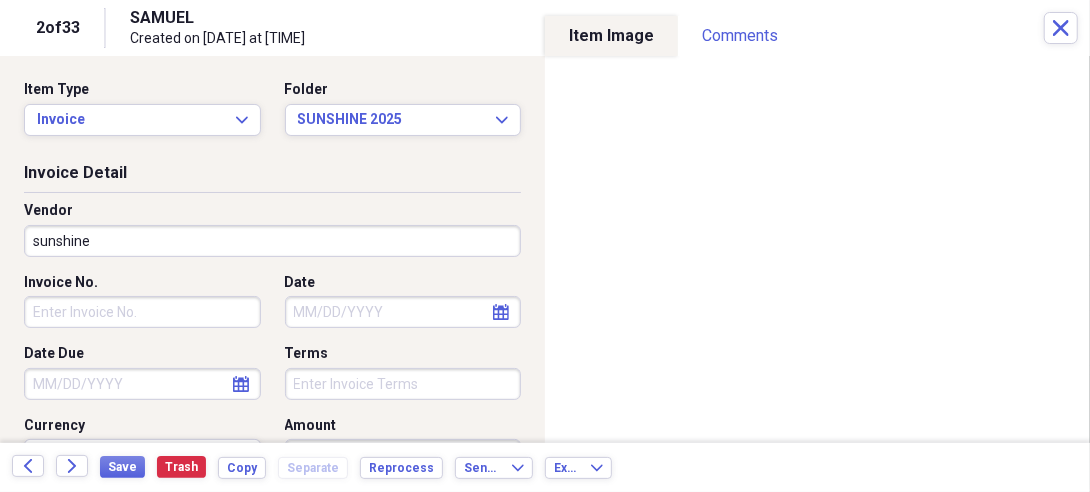 type on "NONE" 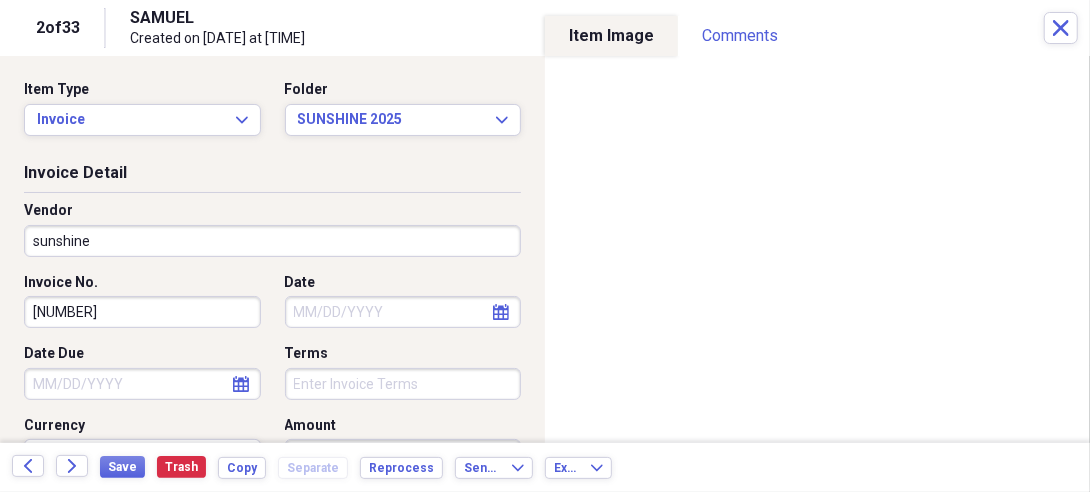 type on "[NUMBER]" 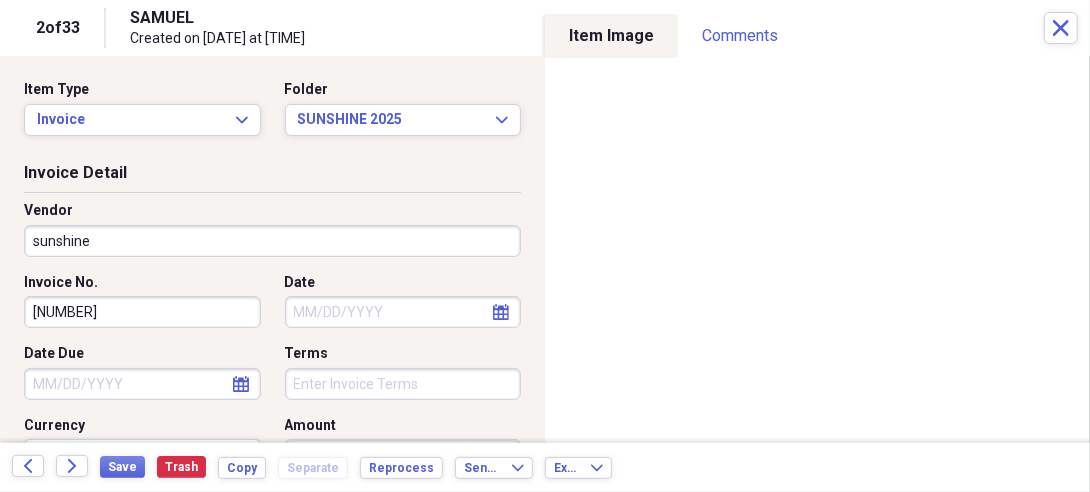 select on "7" 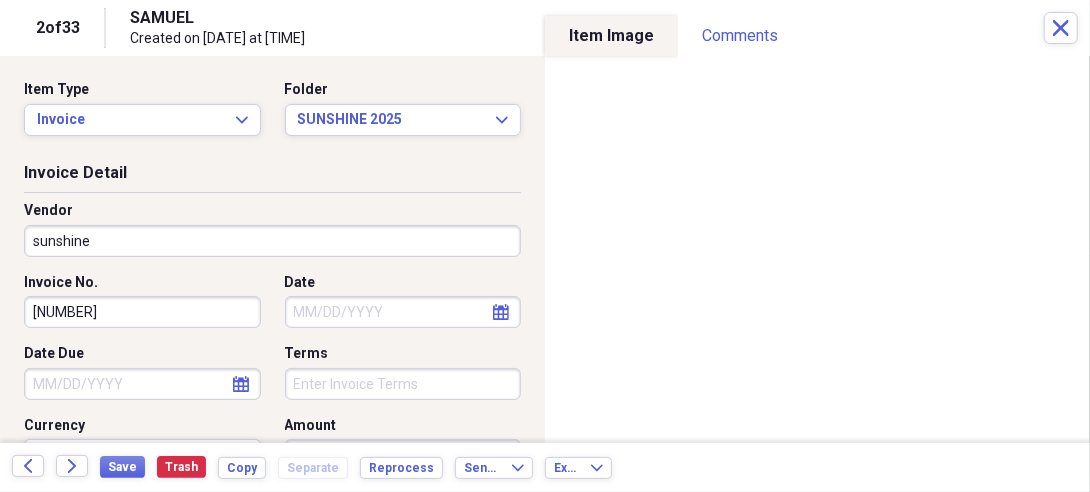 select on "2025" 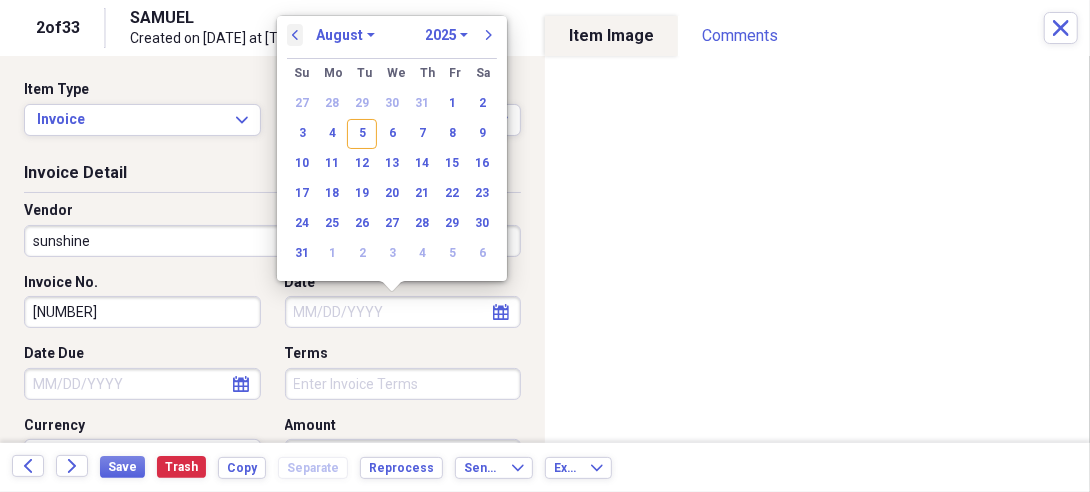 click on "previous" at bounding box center [295, 35] 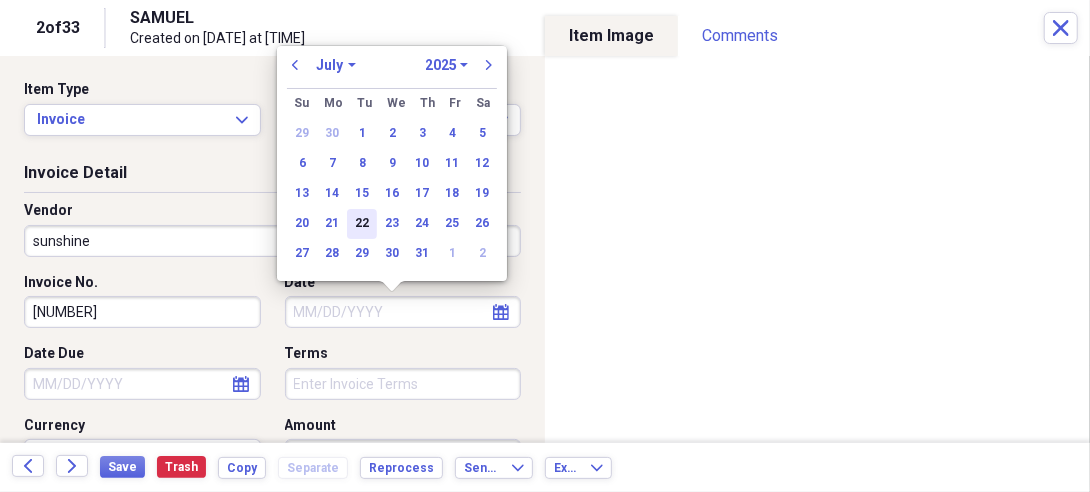 click on "22" at bounding box center (362, 224) 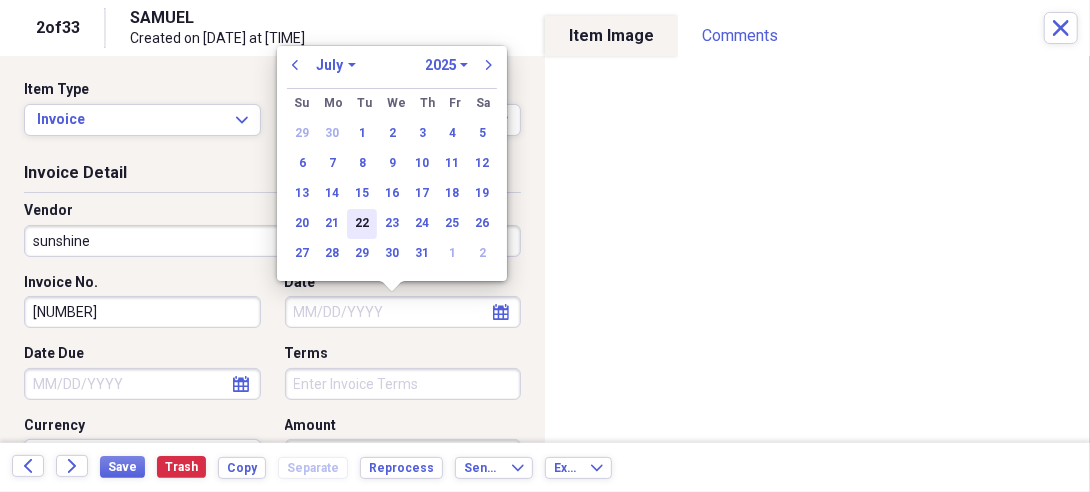 type on "07/22/2025" 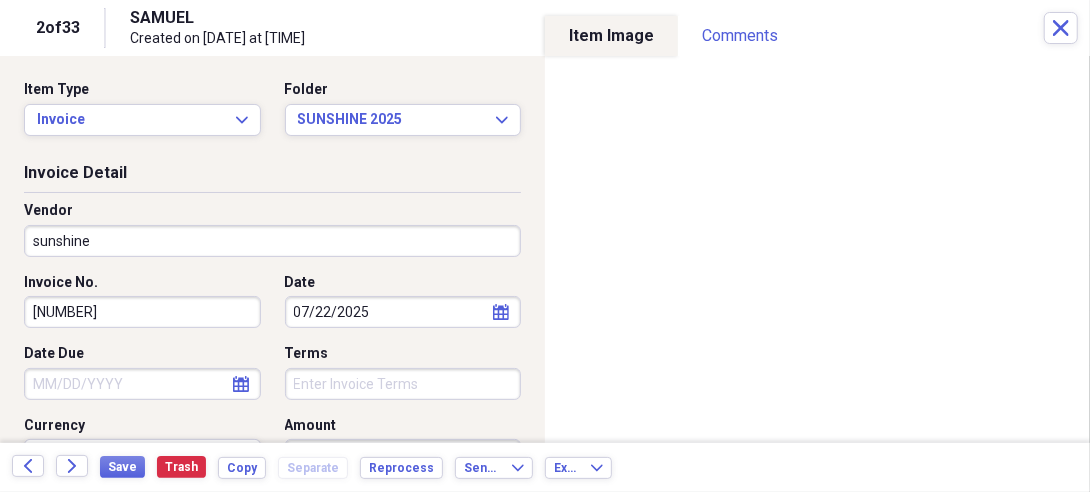 select on "7" 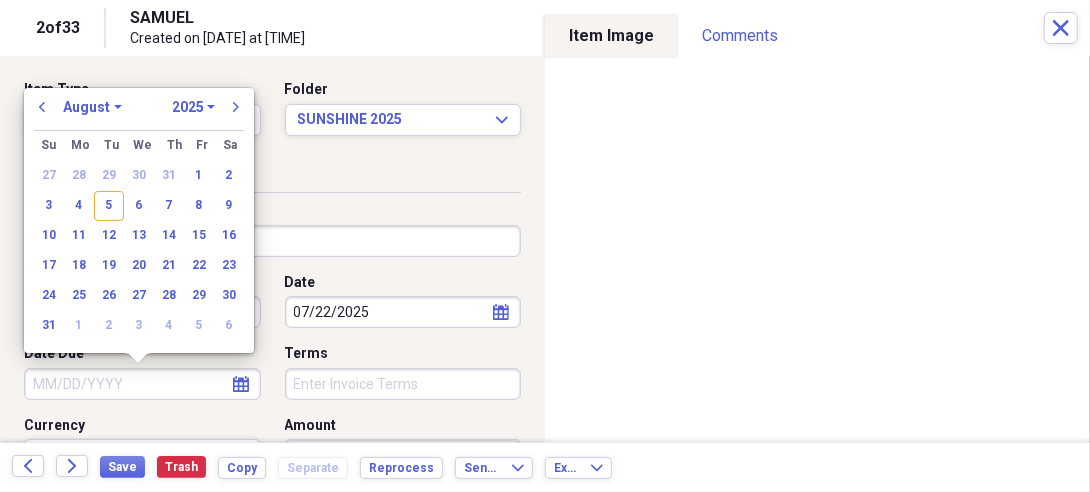 click on "Date Due" at bounding box center (142, 384) 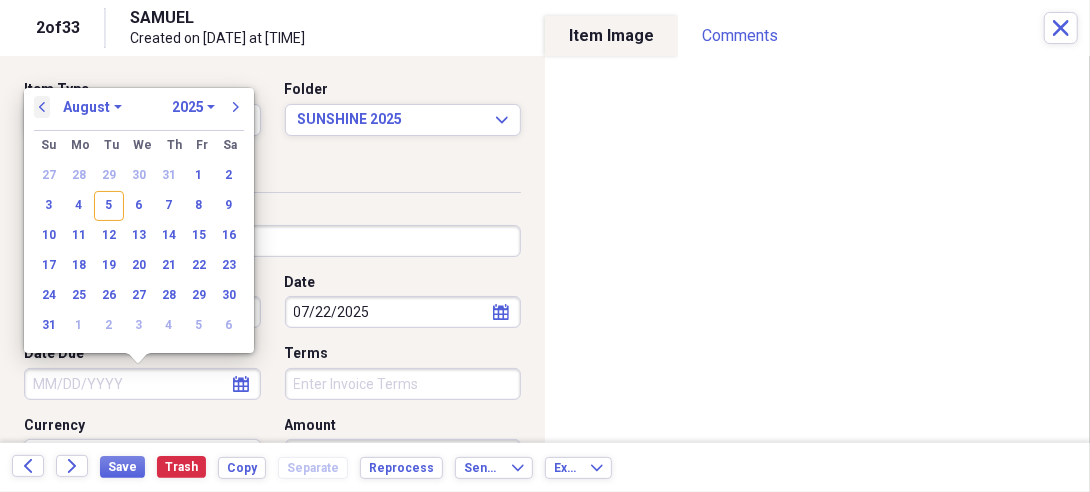click on "previous" at bounding box center [42, 107] 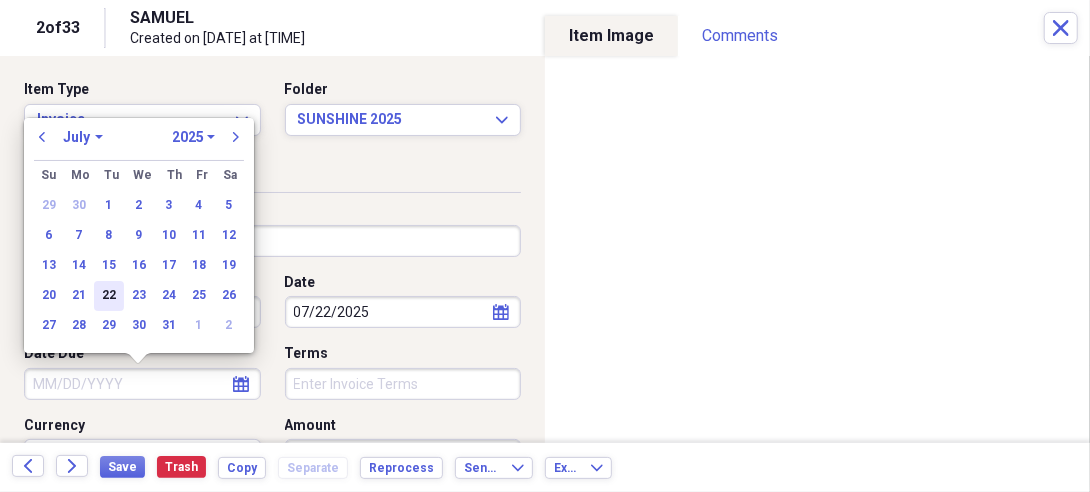 click on "22" at bounding box center (109, 296) 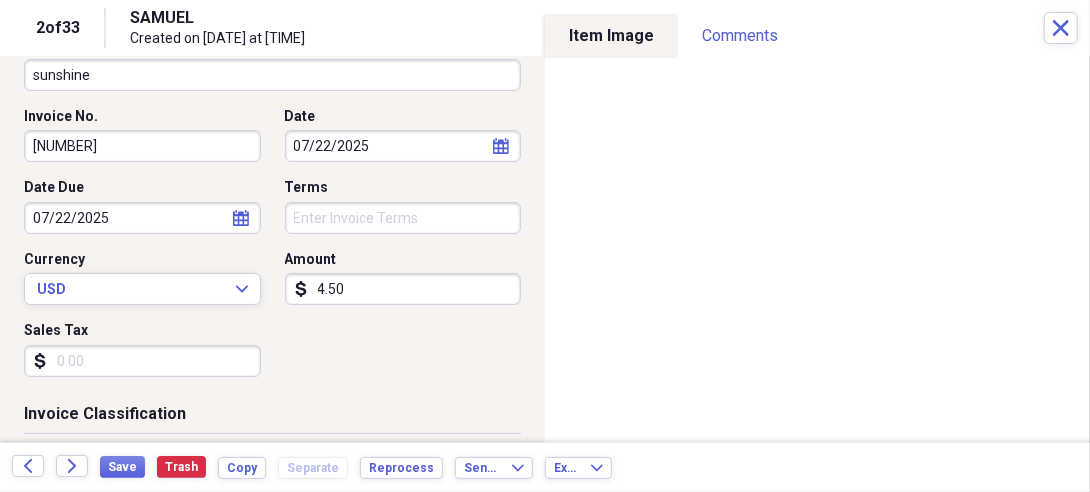 scroll, scrollTop: 194, scrollLeft: 0, axis: vertical 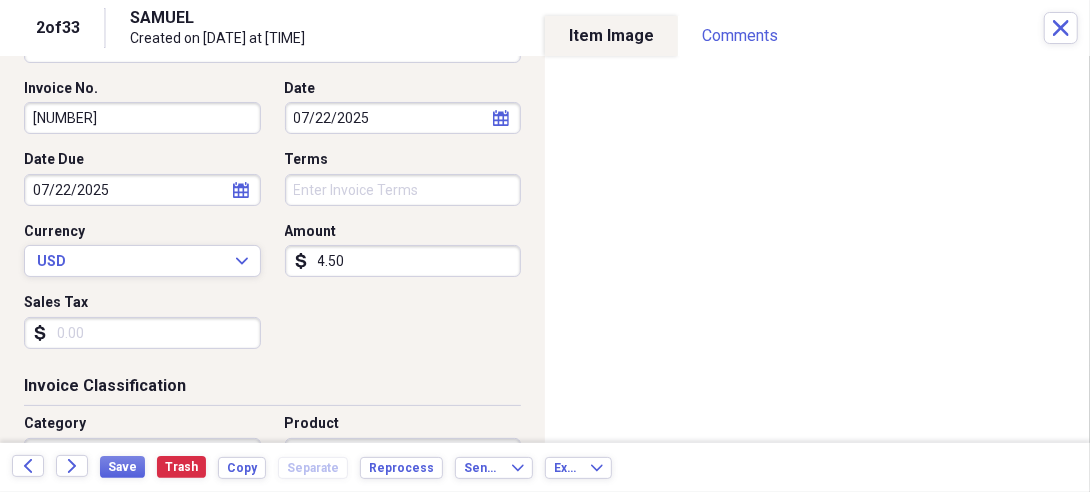 click on "4.50" at bounding box center [403, 261] 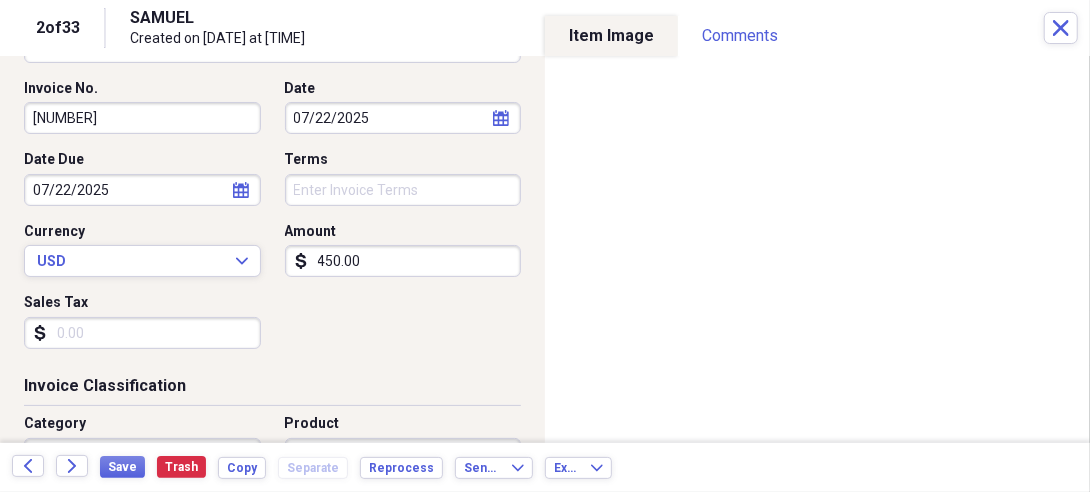 type on "450.00" 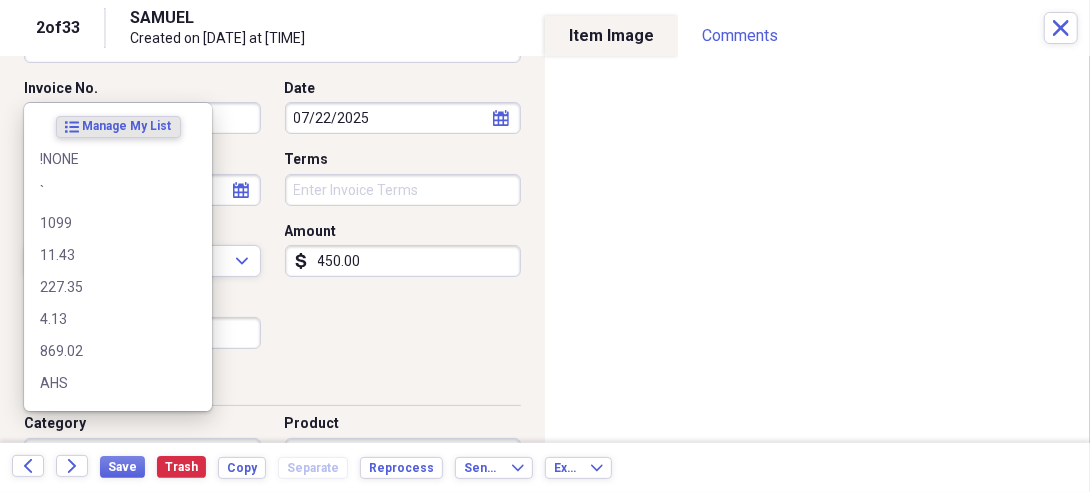 scroll, scrollTop: 220, scrollLeft: 0, axis: vertical 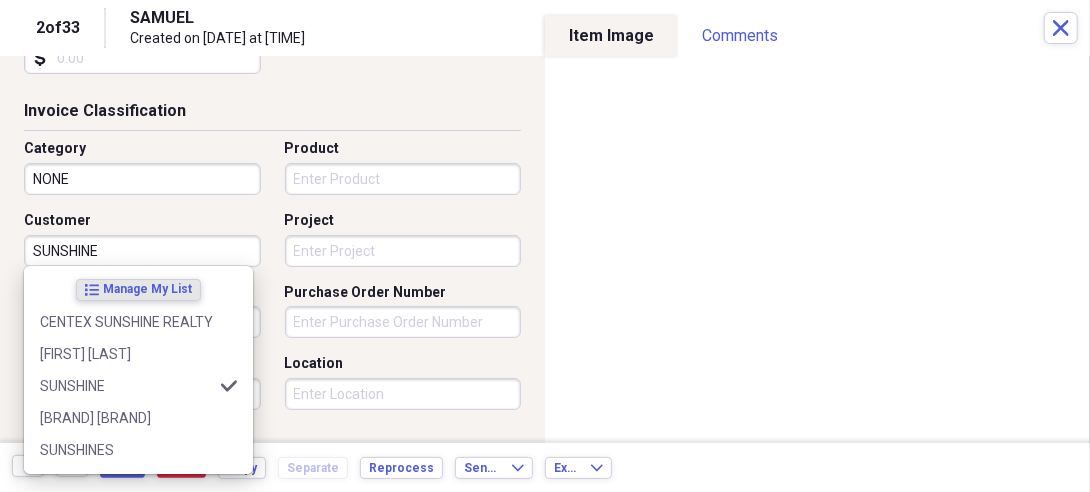 type on "SUNSHINE" 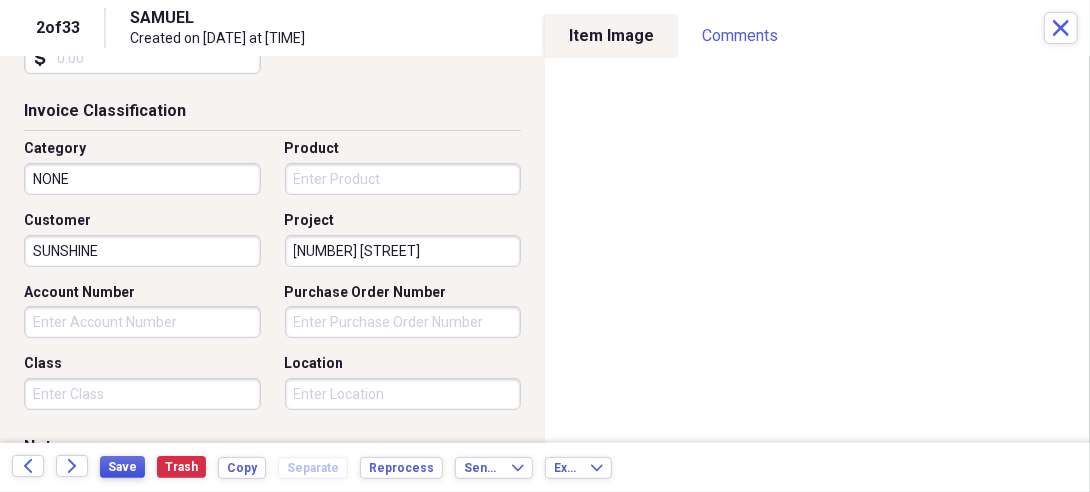 type on "[NUMBER] [STREET]" 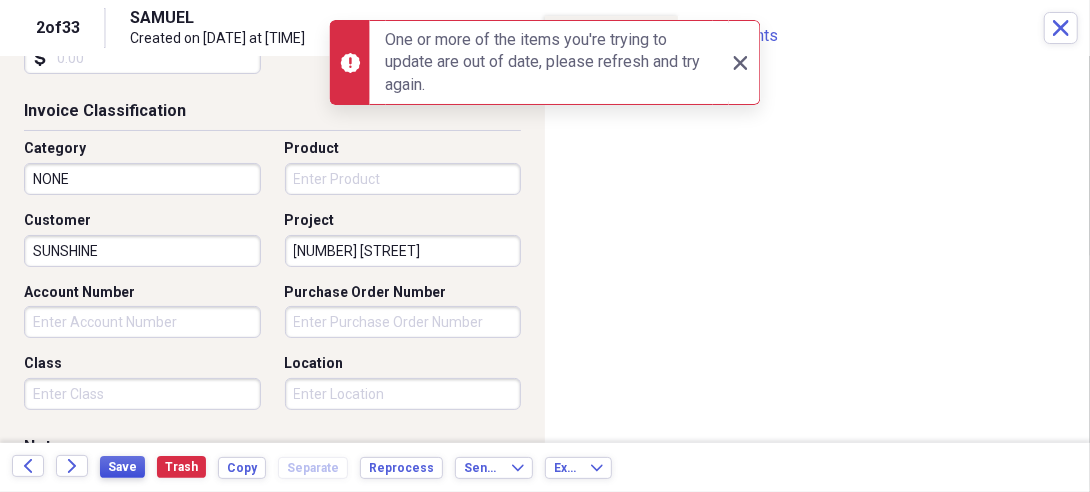 click on "Save" at bounding box center (122, 467) 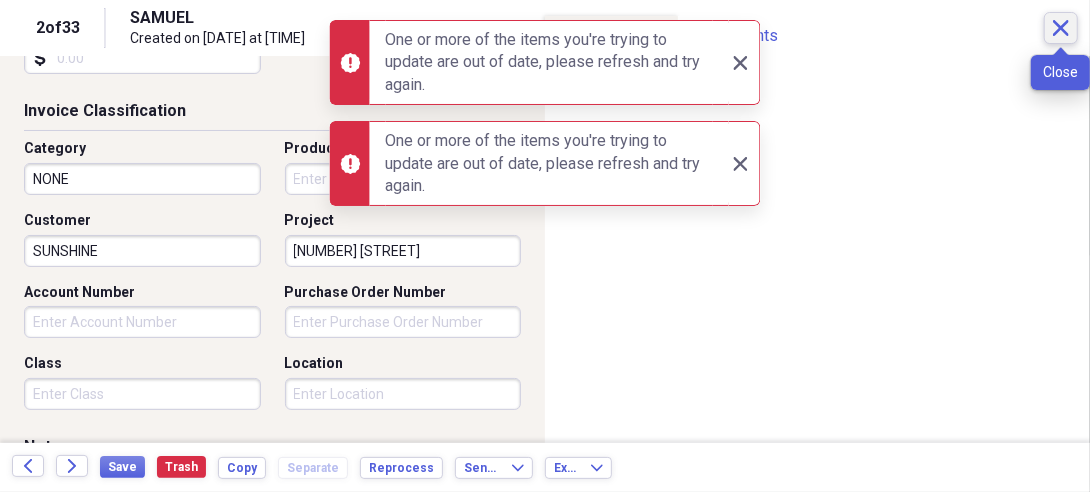 click on "Close" at bounding box center [1061, 28] 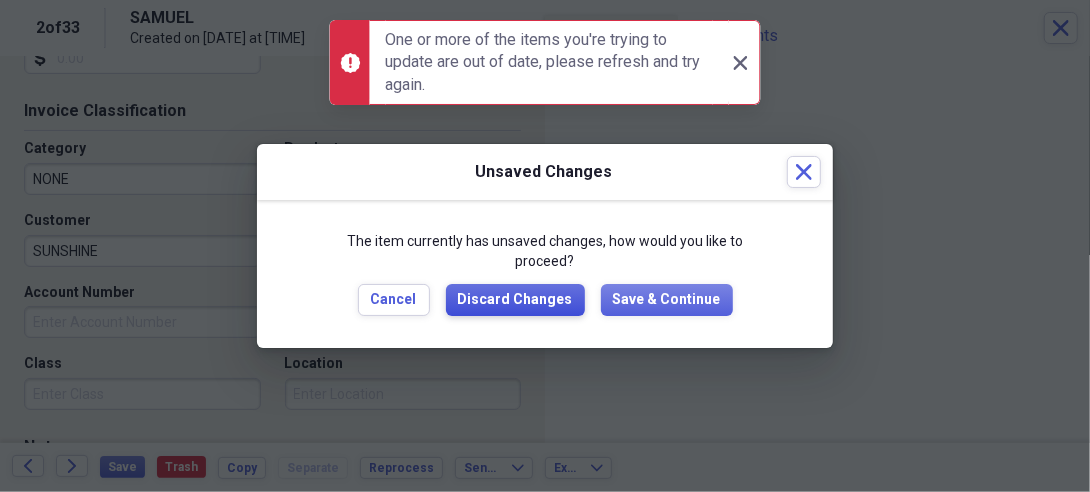 click on "Discard Changes" at bounding box center (515, 300) 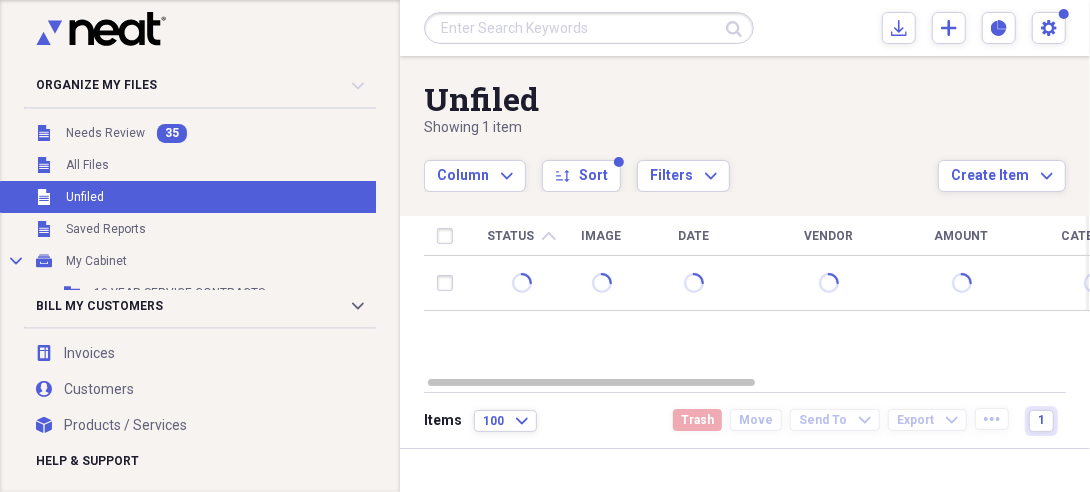 click on "Unfiled Unfiled" at bounding box center [236, 197] 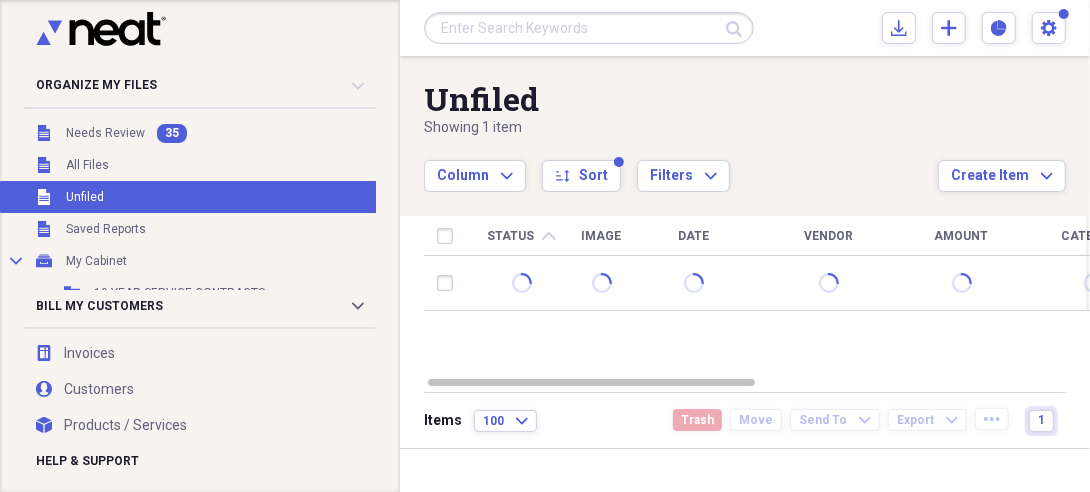 click on "Unfiled Unfiled" at bounding box center [236, 197] 